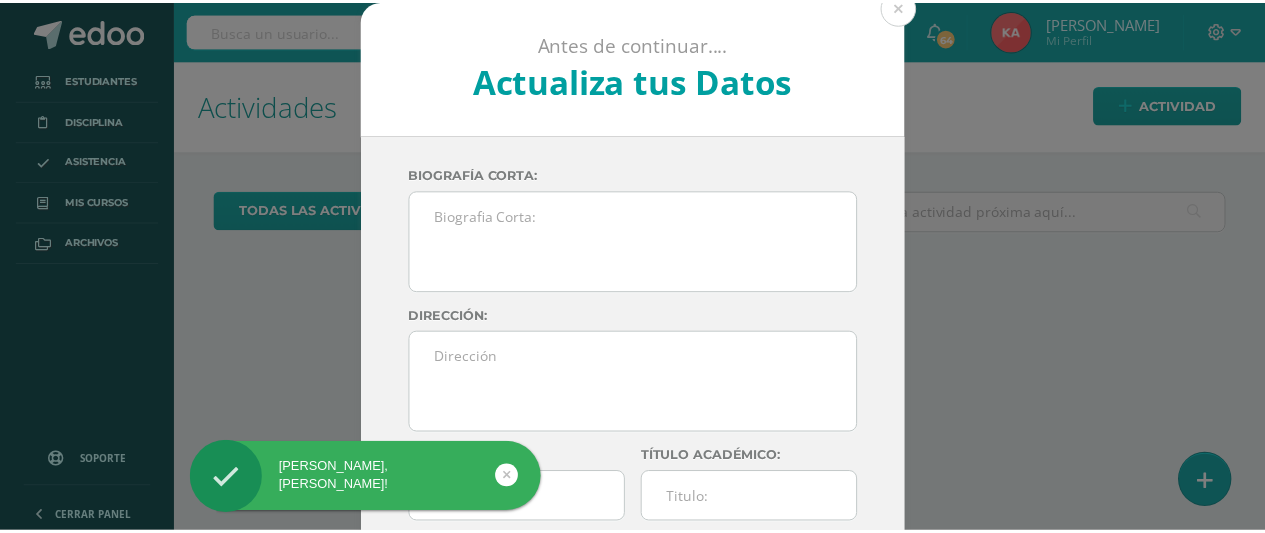 scroll, scrollTop: 0, scrollLeft: 0, axis: both 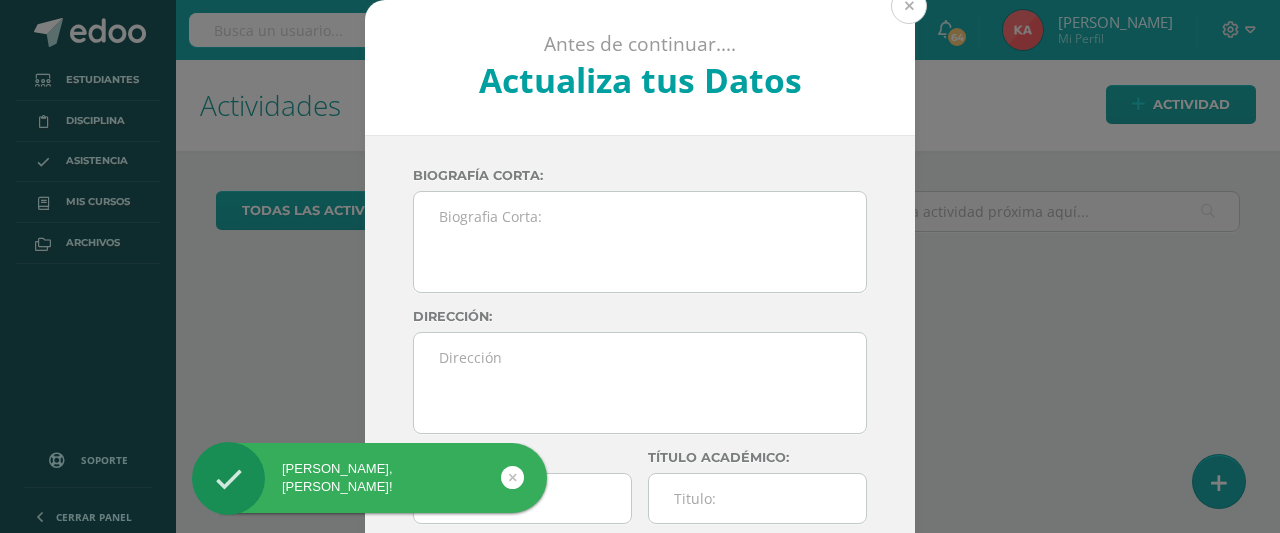 click at bounding box center [909, 6] 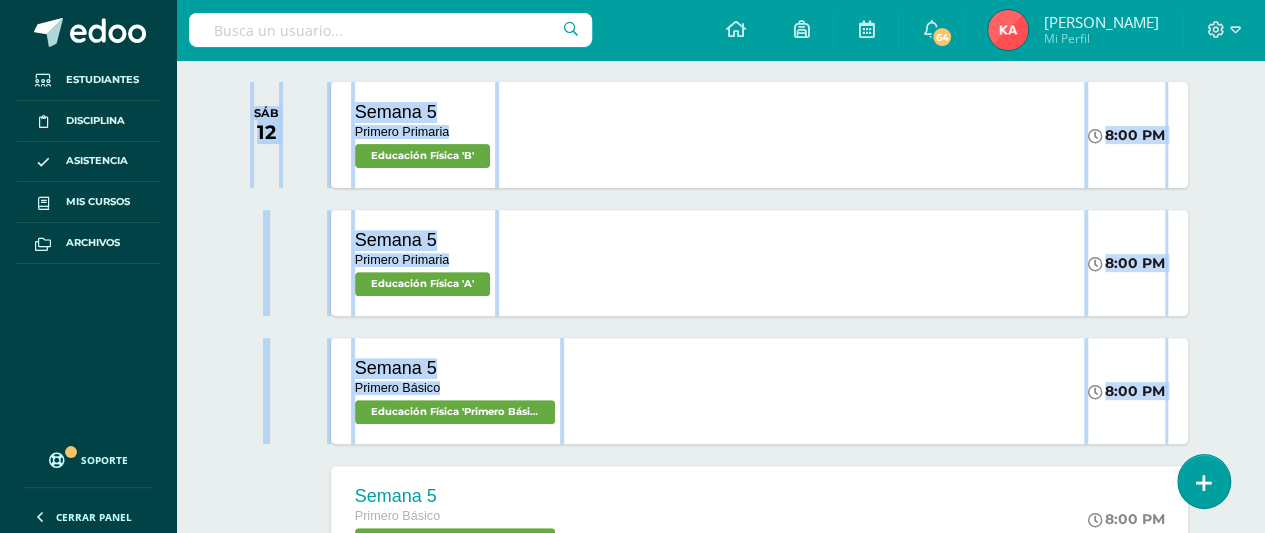 scroll, scrollTop: 292, scrollLeft: 0, axis: vertical 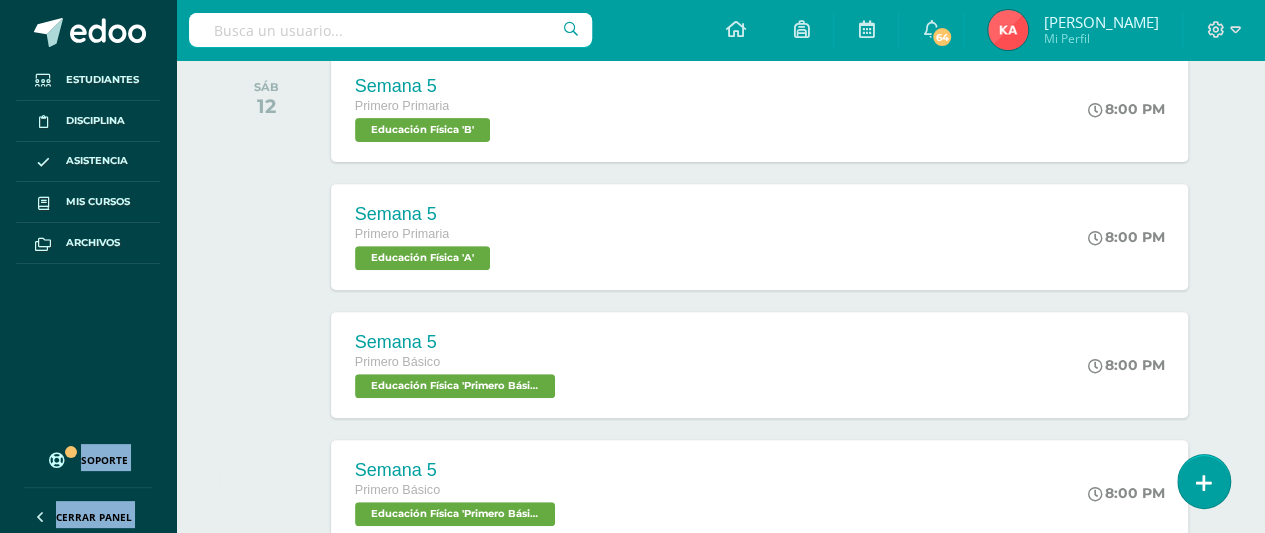 drag, startPoint x: 495, startPoint y: 215, endPoint x: 144, endPoint y: 263, distance: 354.26685 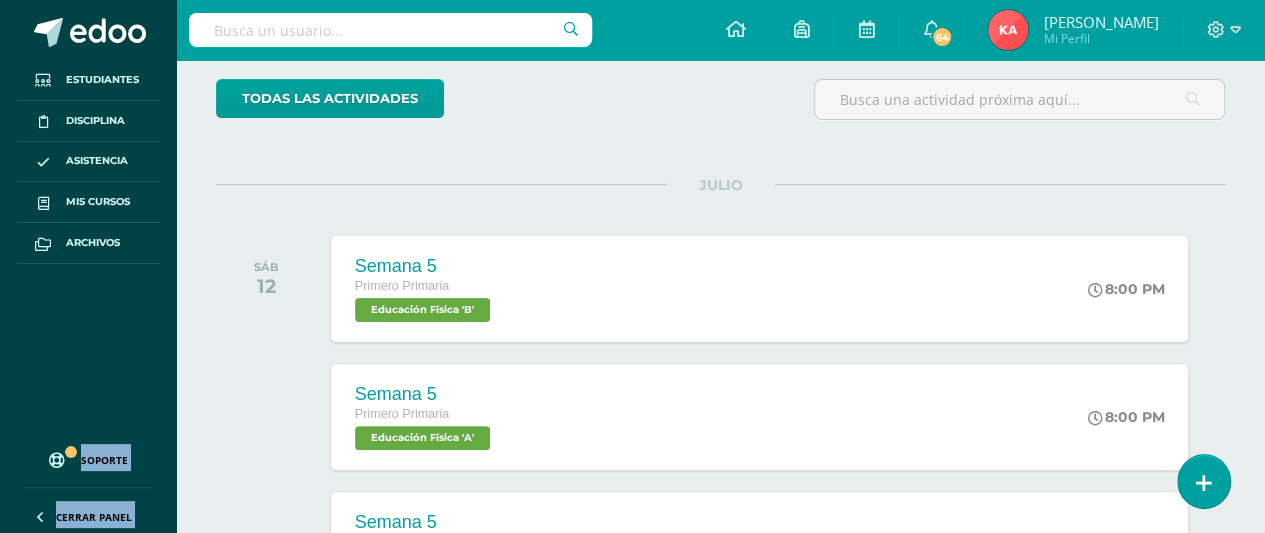 scroll, scrollTop: 0, scrollLeft: 0, axis: both 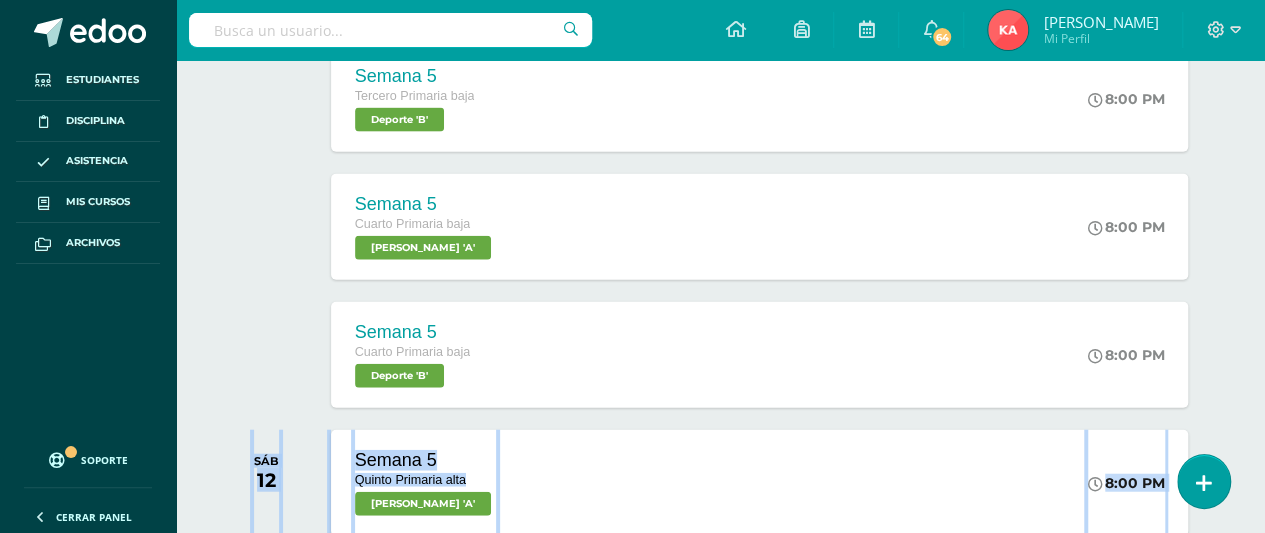 drag, startPoint x: 1263, startPoint y: 483, endPoint x: 1264, endPoint y: 372, distance: 111.0045 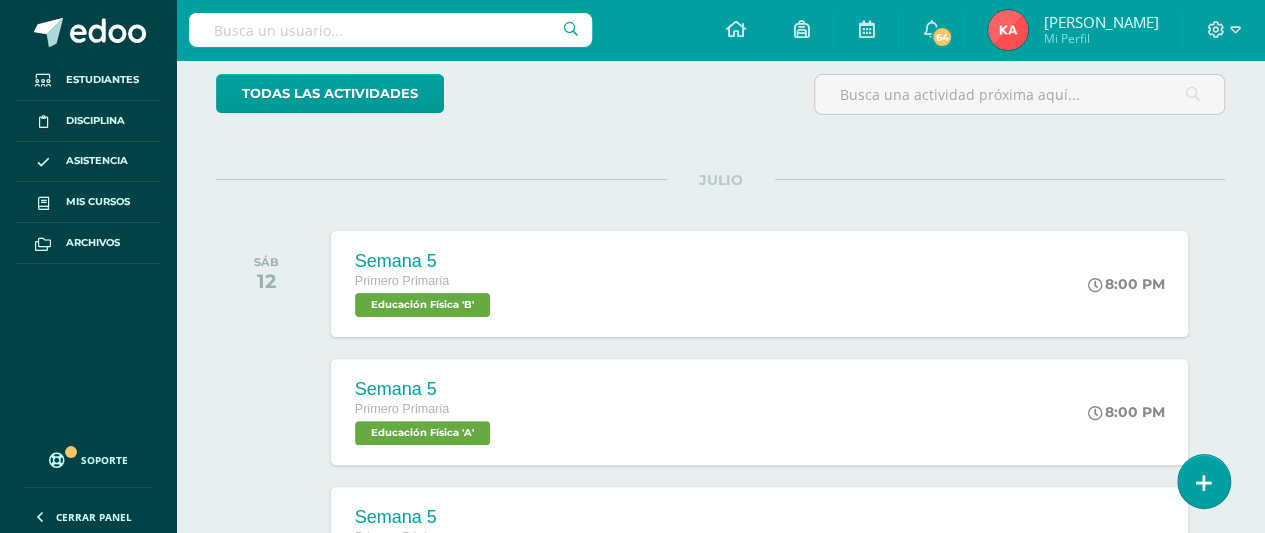 scroll, scrollTop: 0, scrollLeft: 0, axis: both 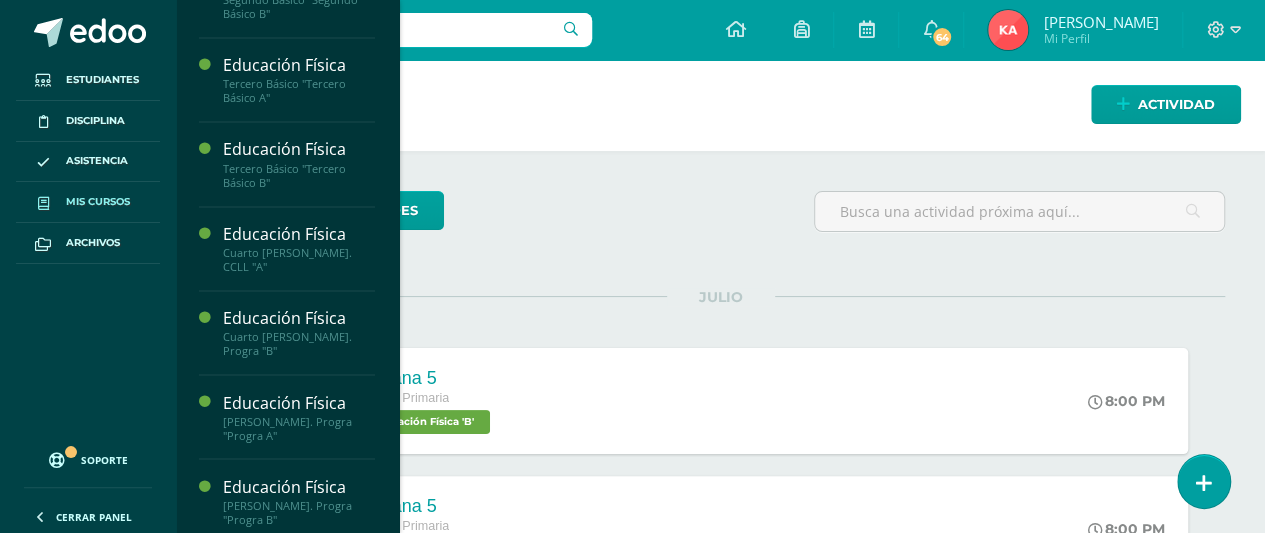click on "Mis cursos" at bounding box center (88, 202) 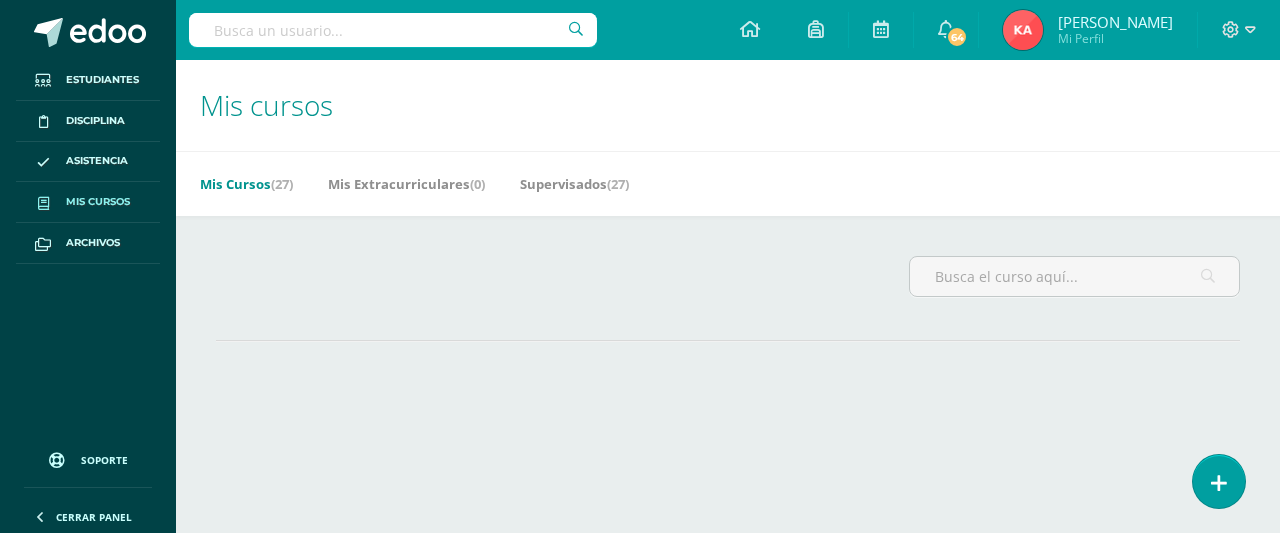 scroll, scrollTop: 0, scrollLeft: 0, axis: both 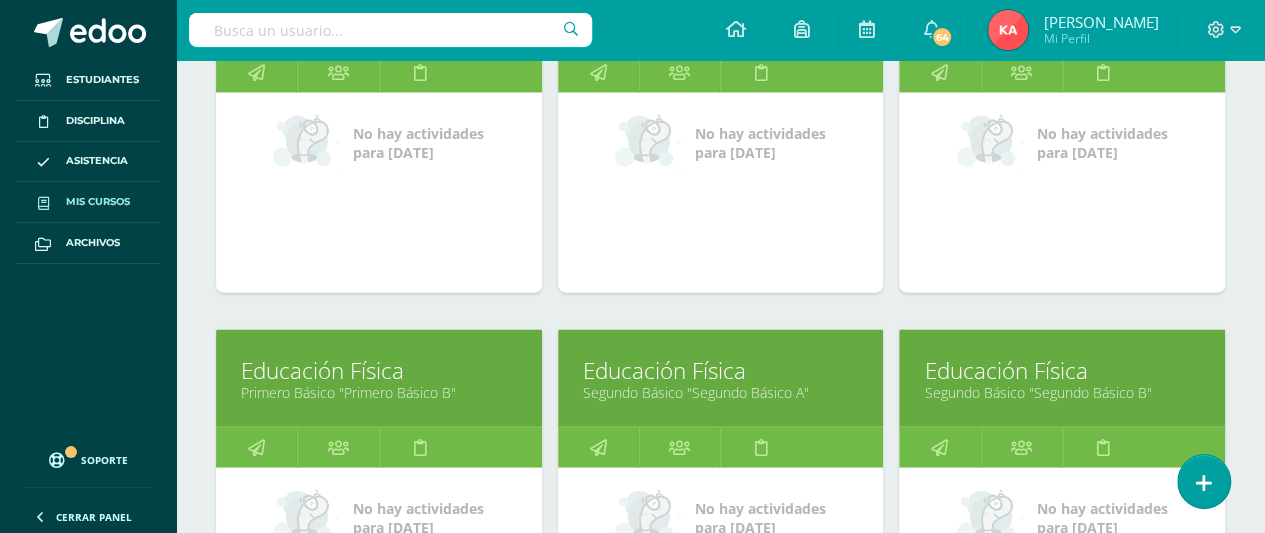 click on "Primero Básico "Primero Básico B"" at bounding box center (379, 392) 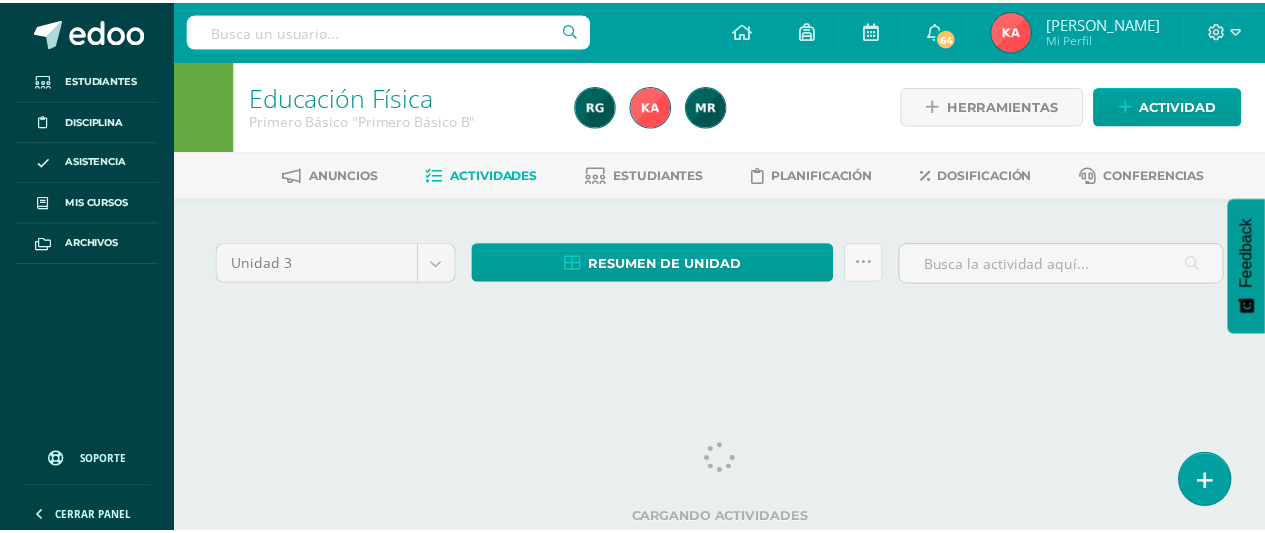 scroll, scrollTop: 0, scrollLeft: 0, axis: both 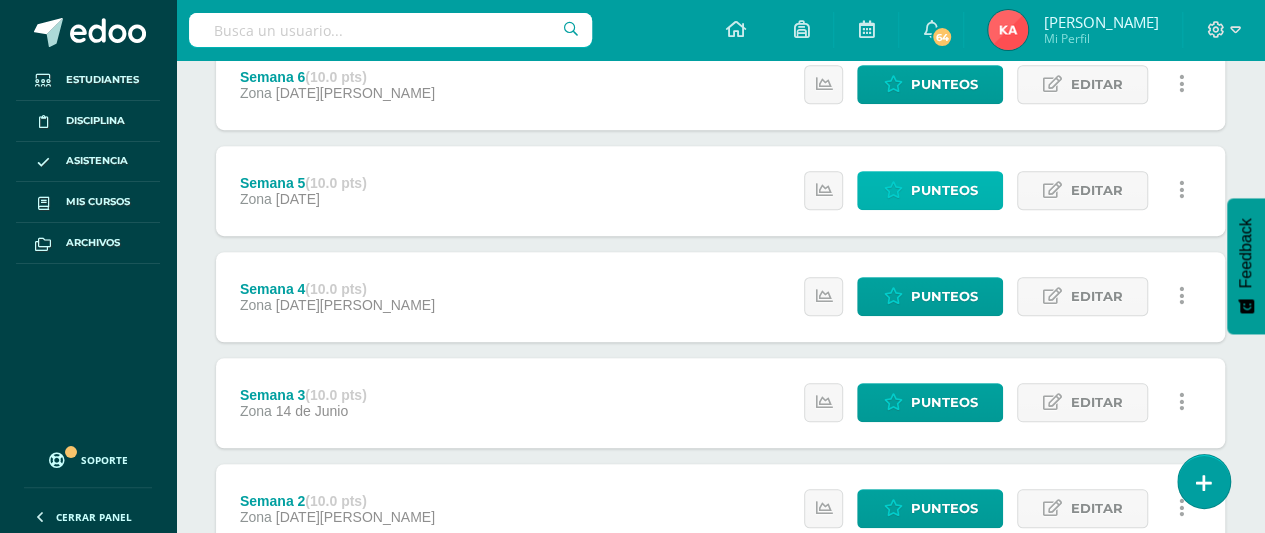 click on "Punteos" at bounding box center [943, 190] 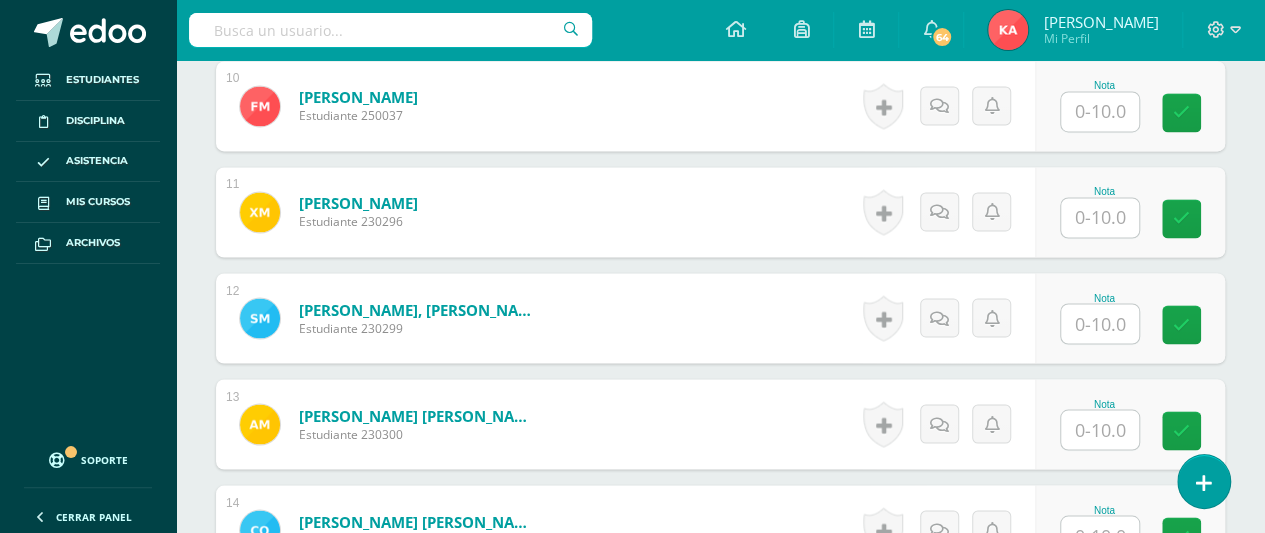 scroll, scrollTop: 1606, scrollLeft: 0, axis: vertical 